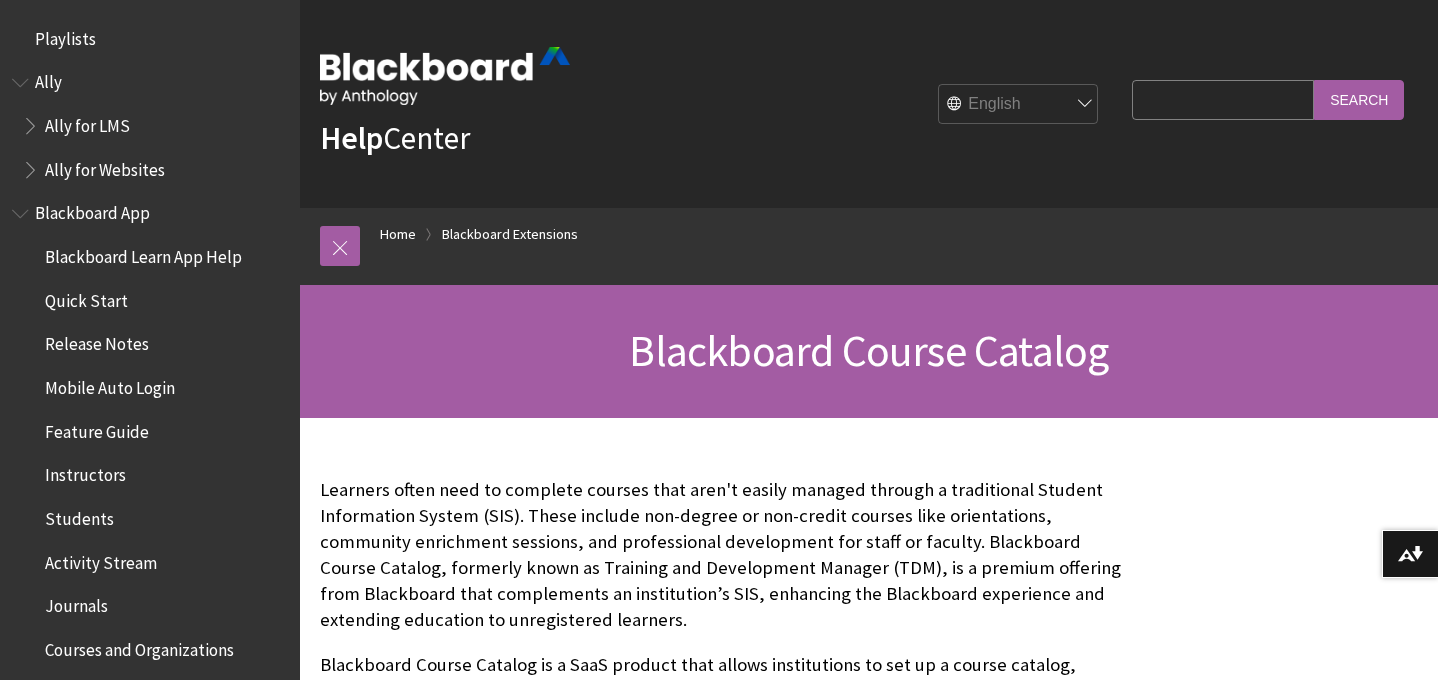 scroll, scrollTop: 0, scrollLeft: 0, axis: both 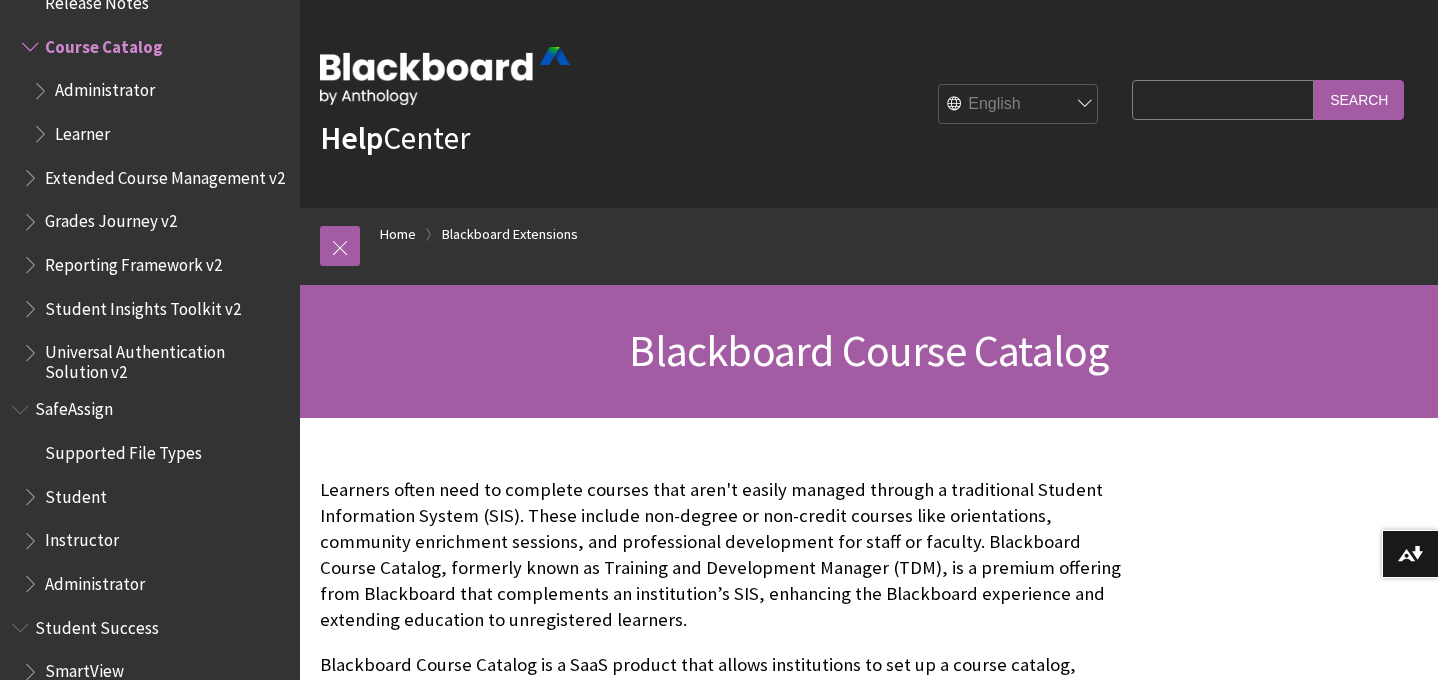 click at bounding box center (42, 86) 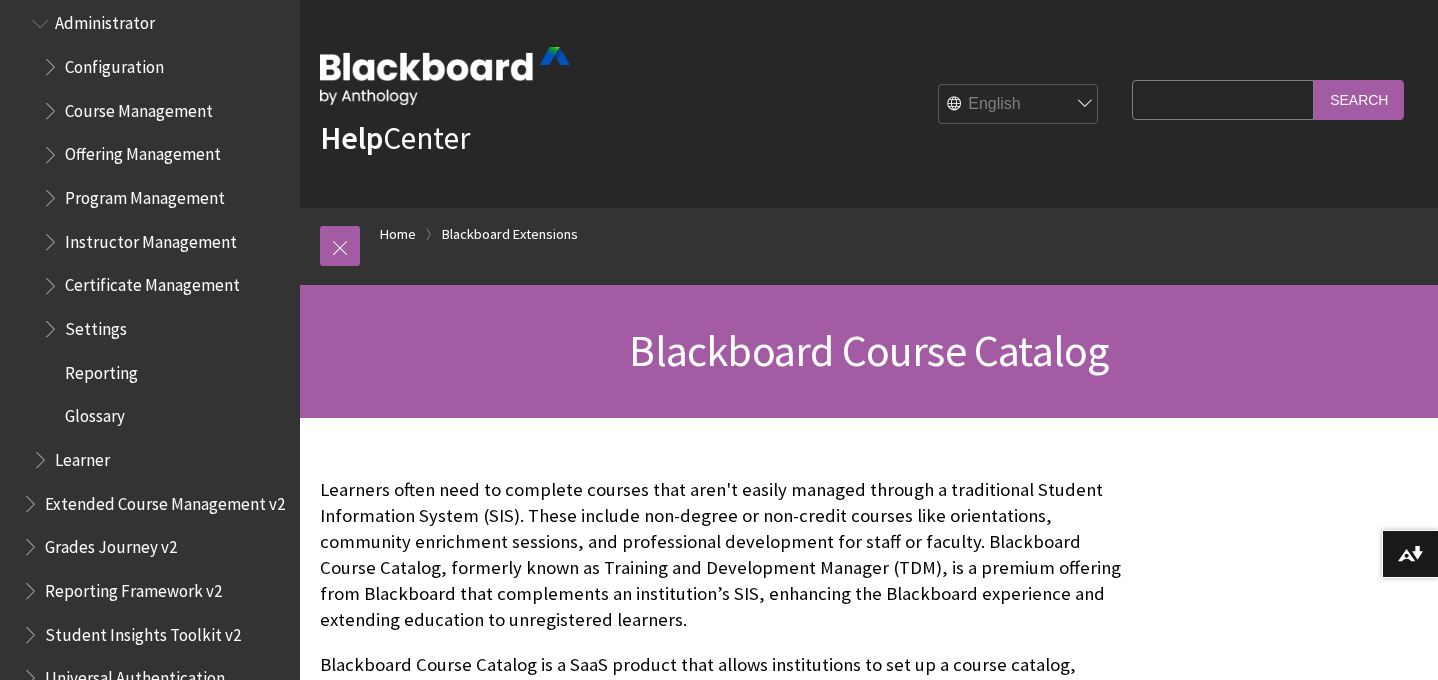 scroll, scrollTop: 2312, scrollLeft: 0, axis: vertical 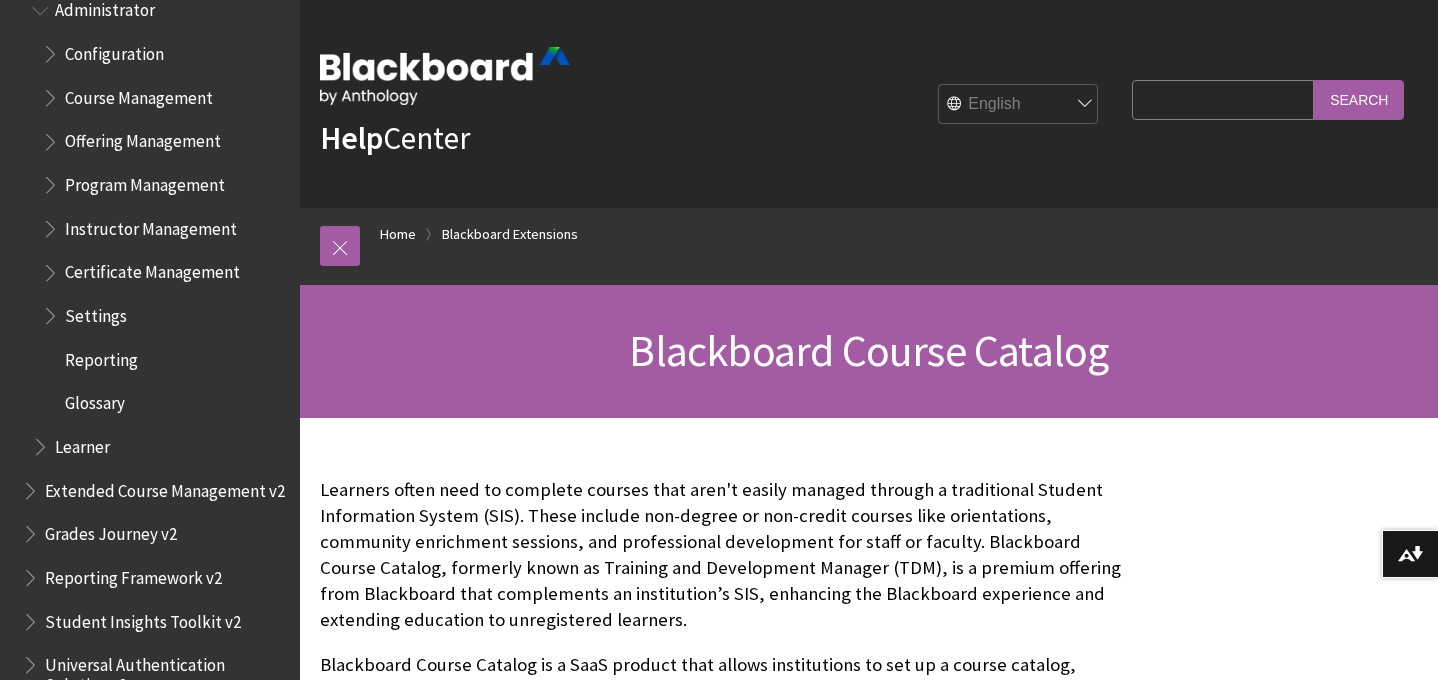 click at bounding box center [52, 224] 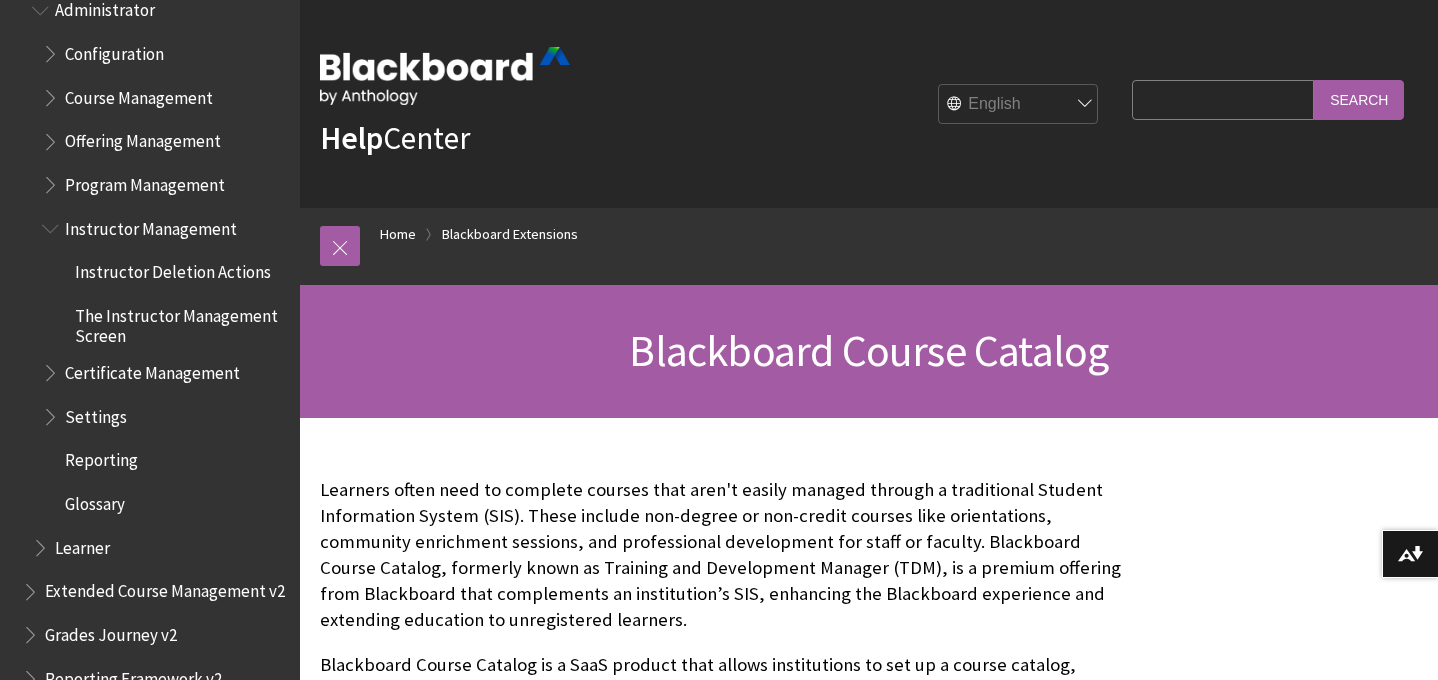 click on "Instructor Deletion Actions" at bounding box center [173, 269] 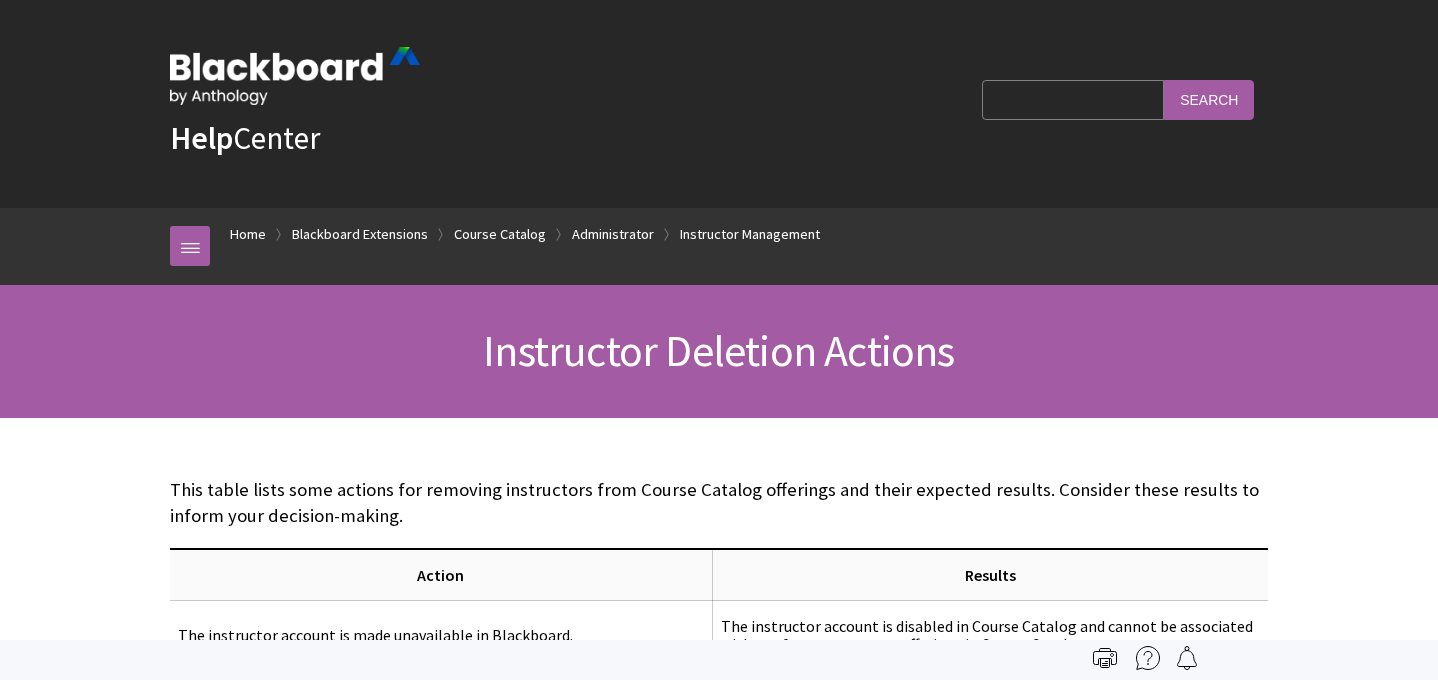 scroll, scrollTop: 0, scrollLeft: 0, axis: both 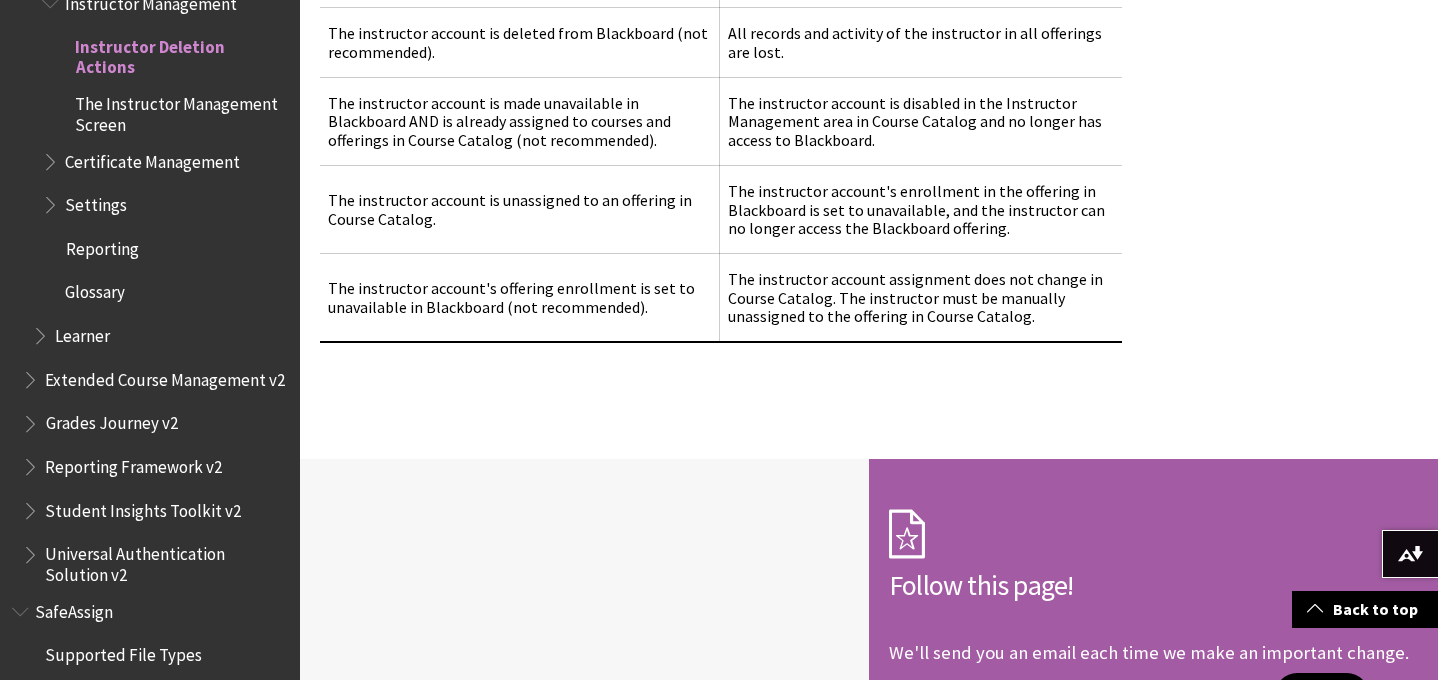click on "The Instructor Management Screen" at bounding box center [180, 111] 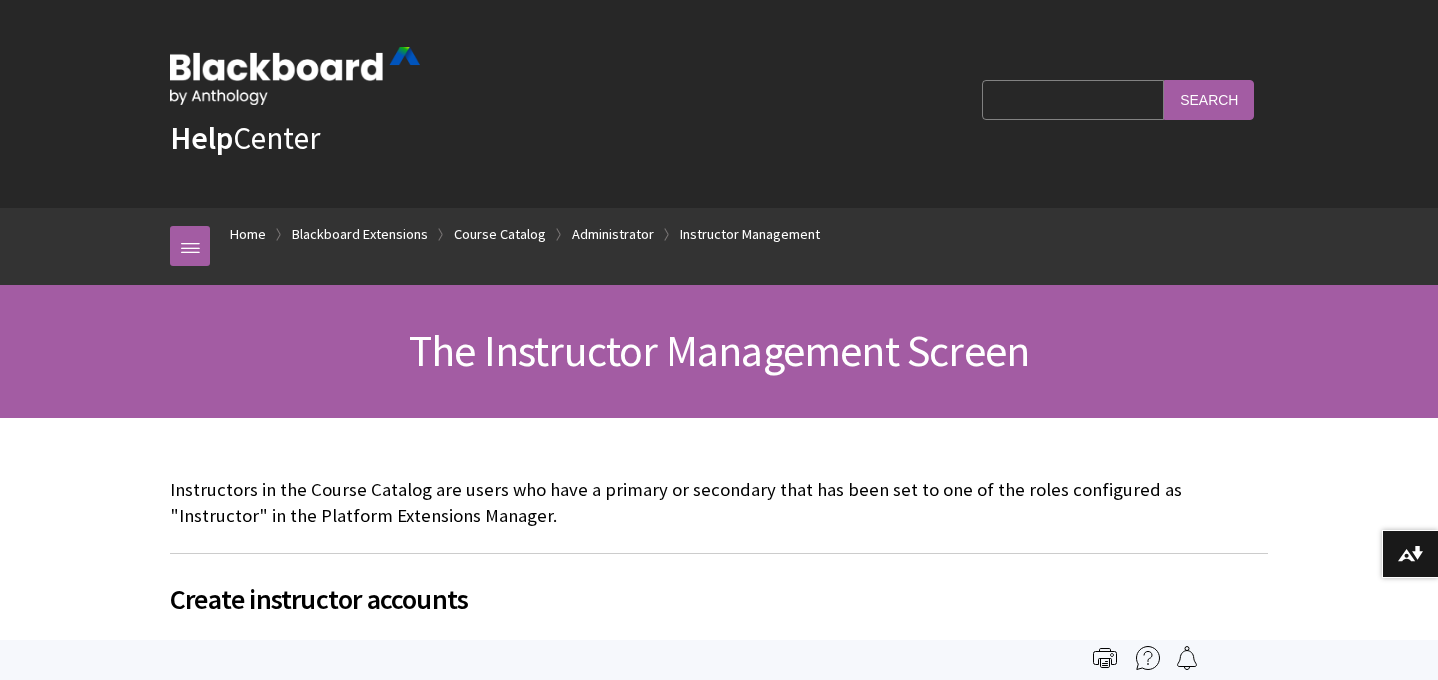 scroll, scrollTop: 0, scrollLeft: 0, axis: both 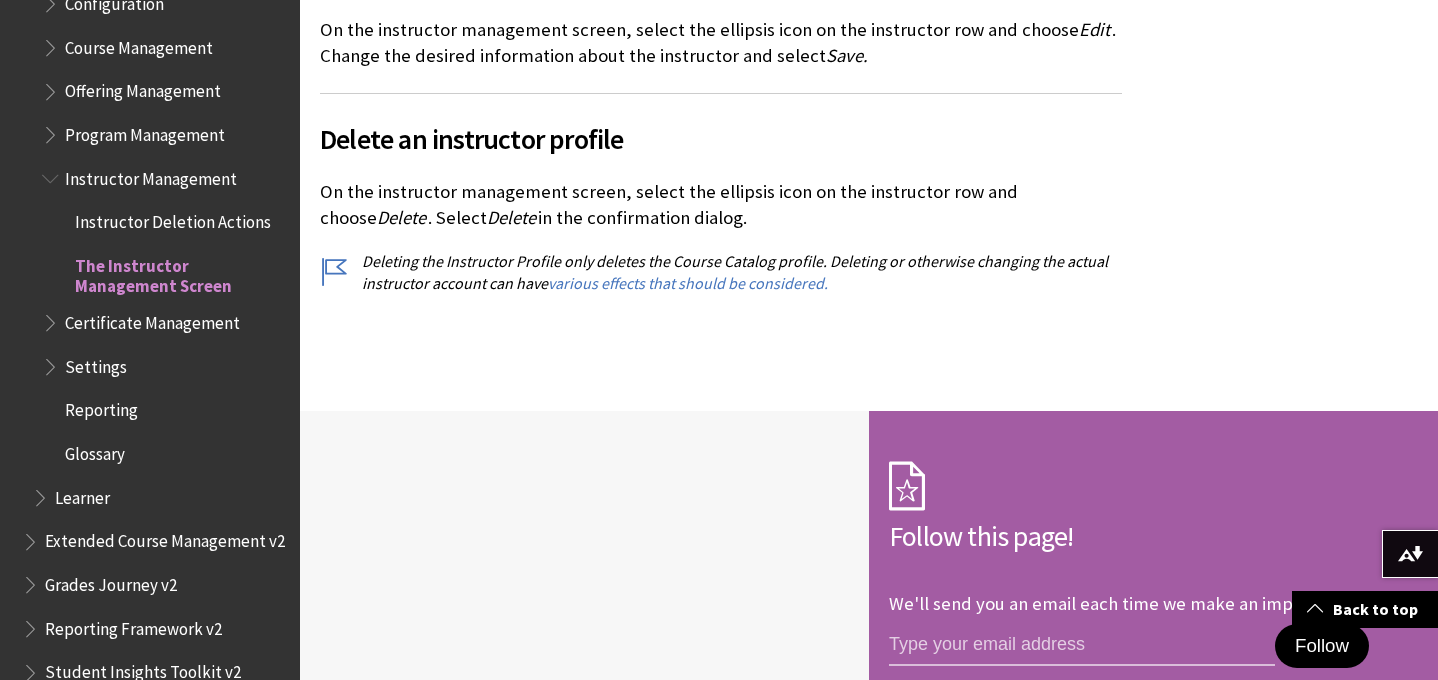 click at bounding box center (52, 43) 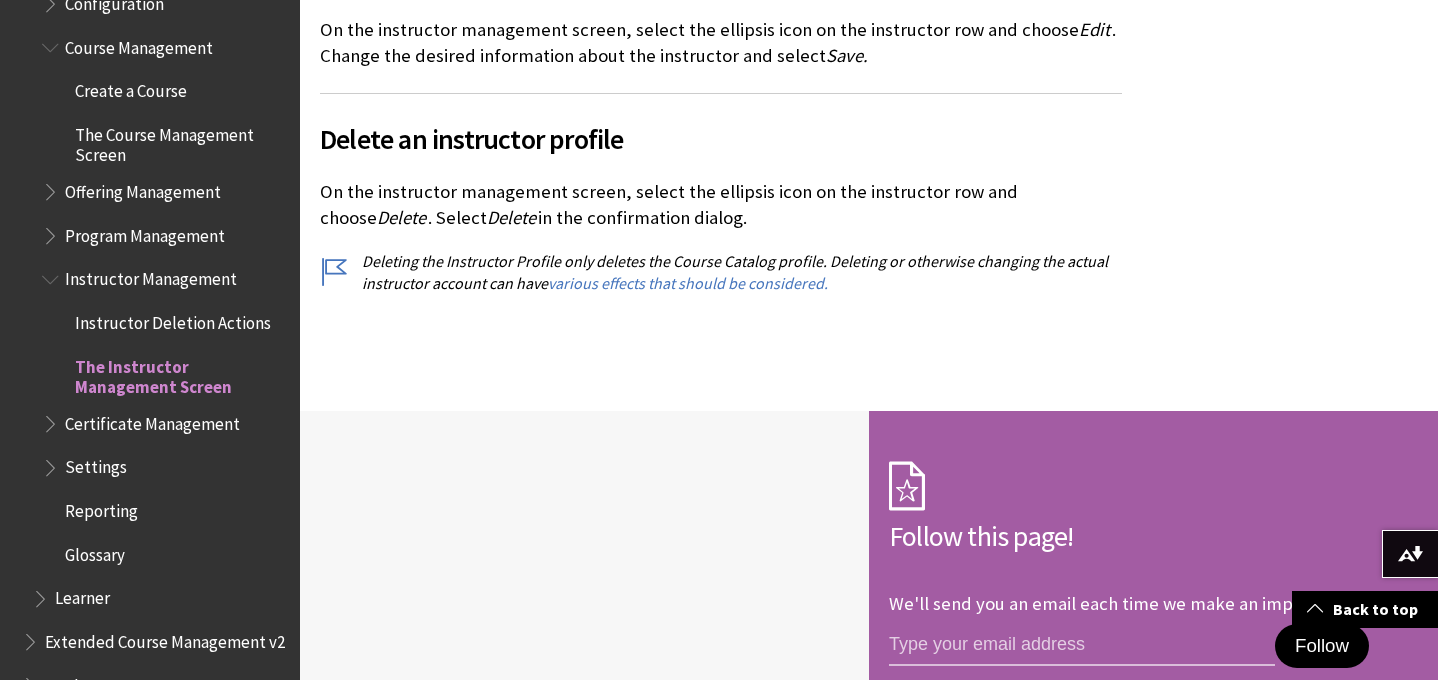 click on "The Course Management Screen" at bounding box center [180, 141] 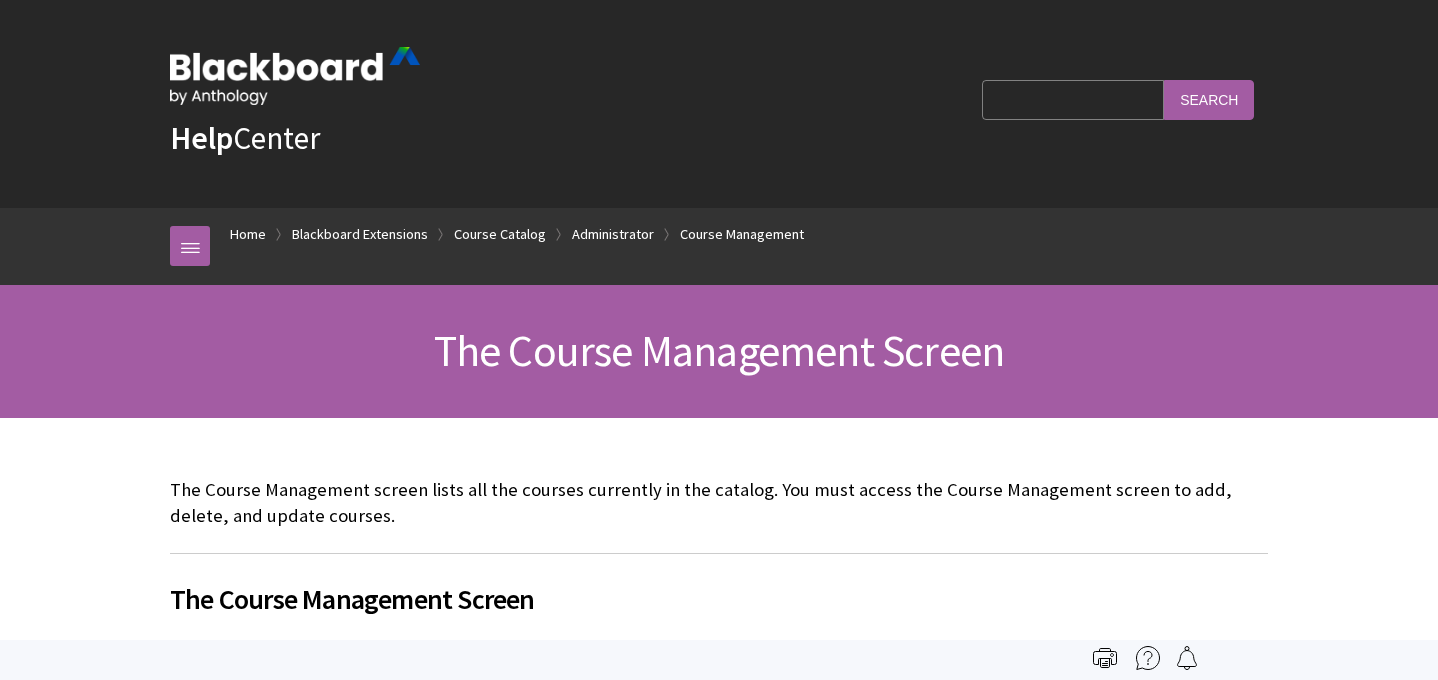 scroll, scrollTop: 0, scrollLeft: 0, axis: both 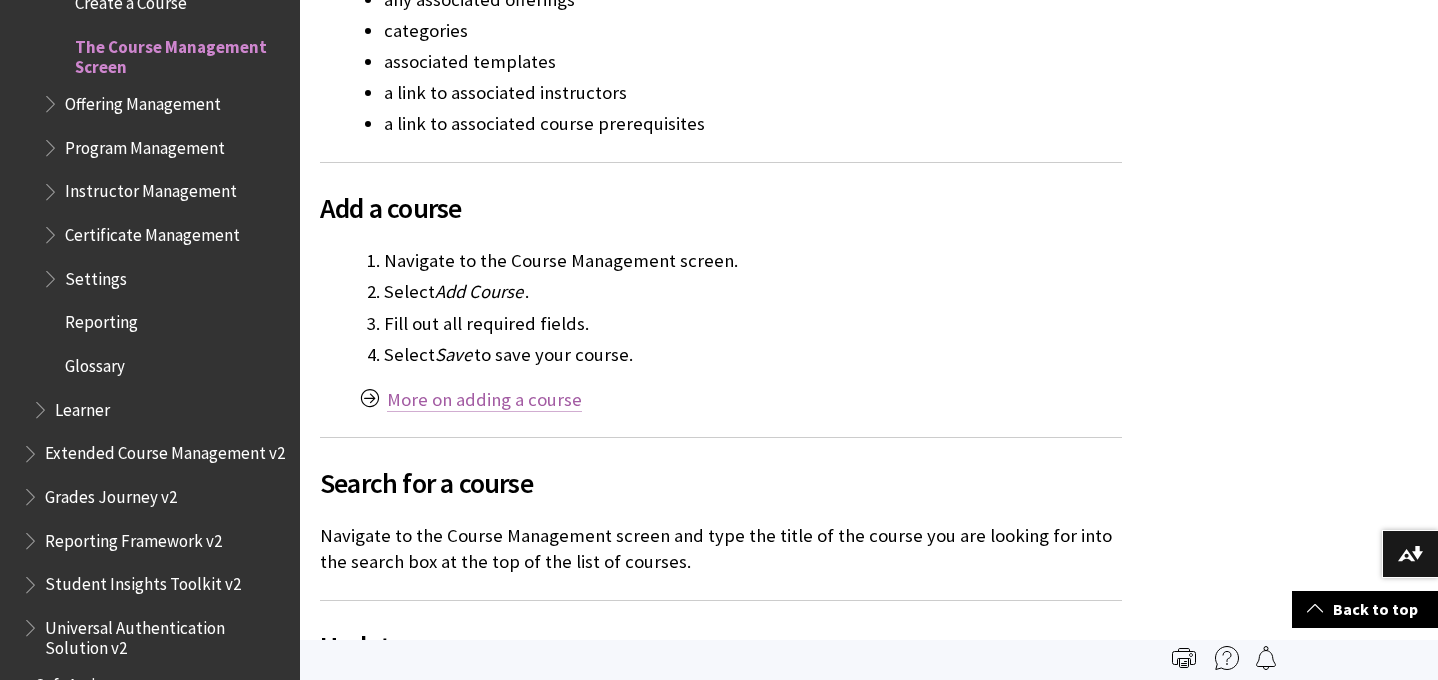 click on "More on adding a course" at bounding box center (484, 400) 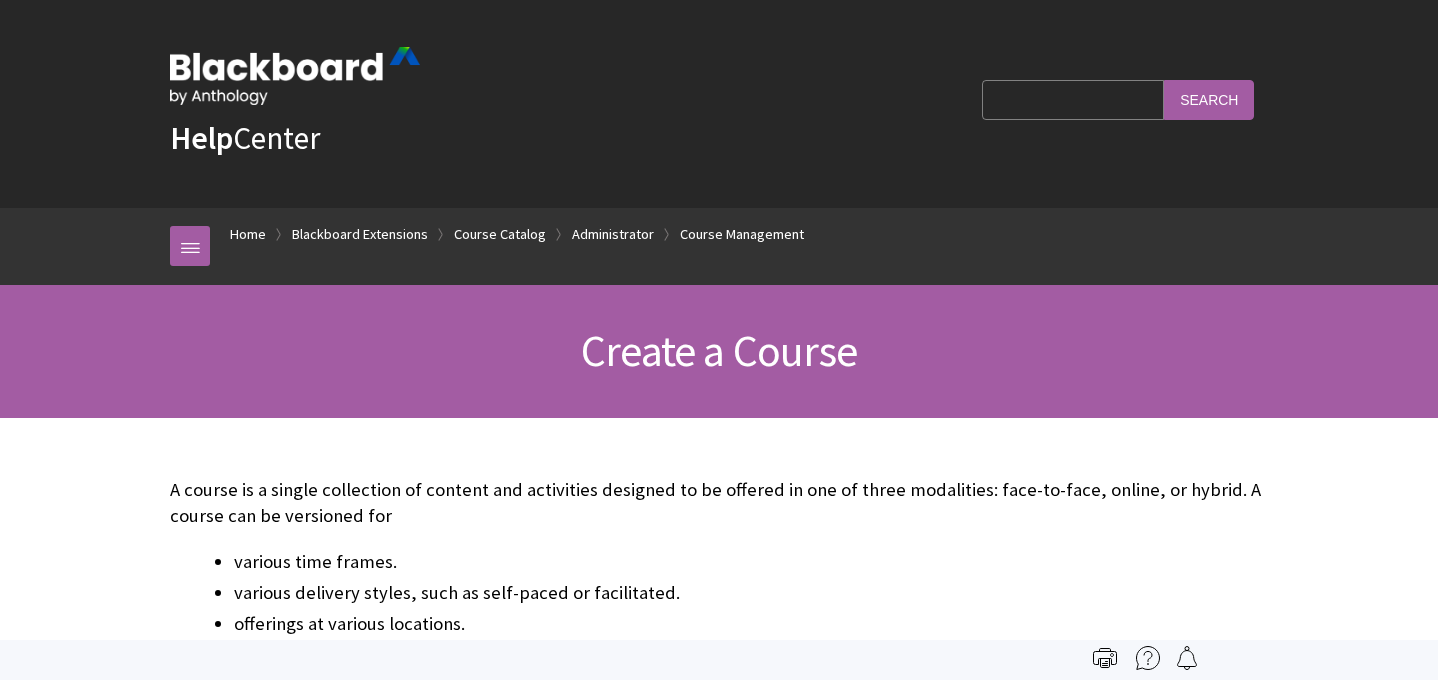 scroll, scrollTop: 0, scrollLeft: 0, axis: both 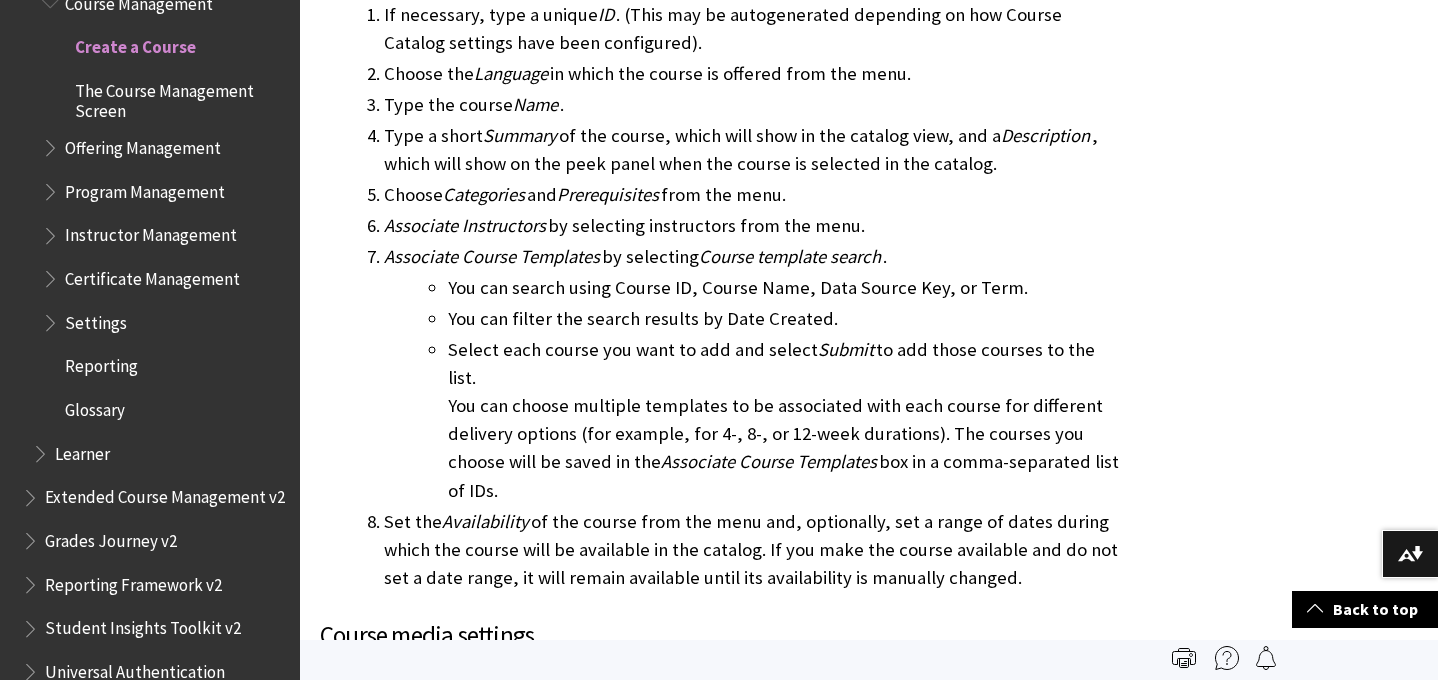 click at bounding box center [52, 143] 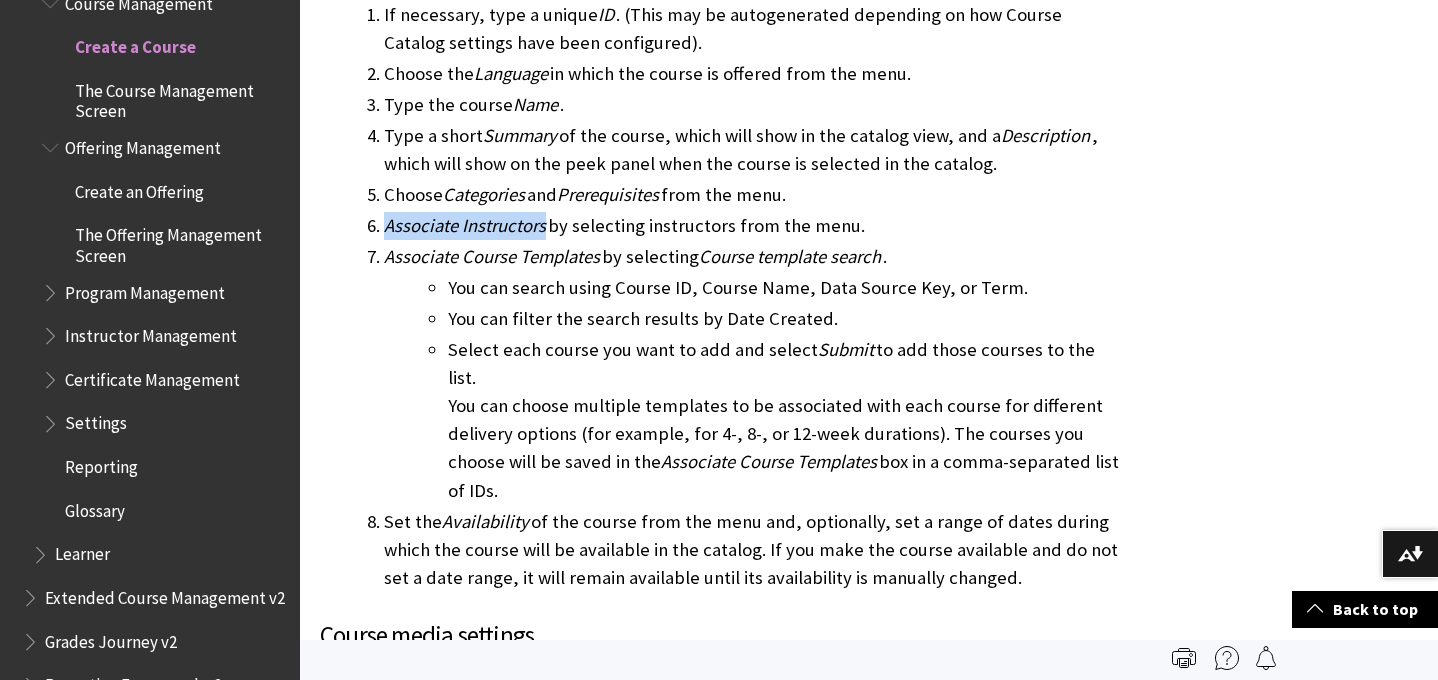 drag, startPoint x: 386, startPoint y: 230, endPoint x: 547, endPoint y: 228, distance: 161.01242 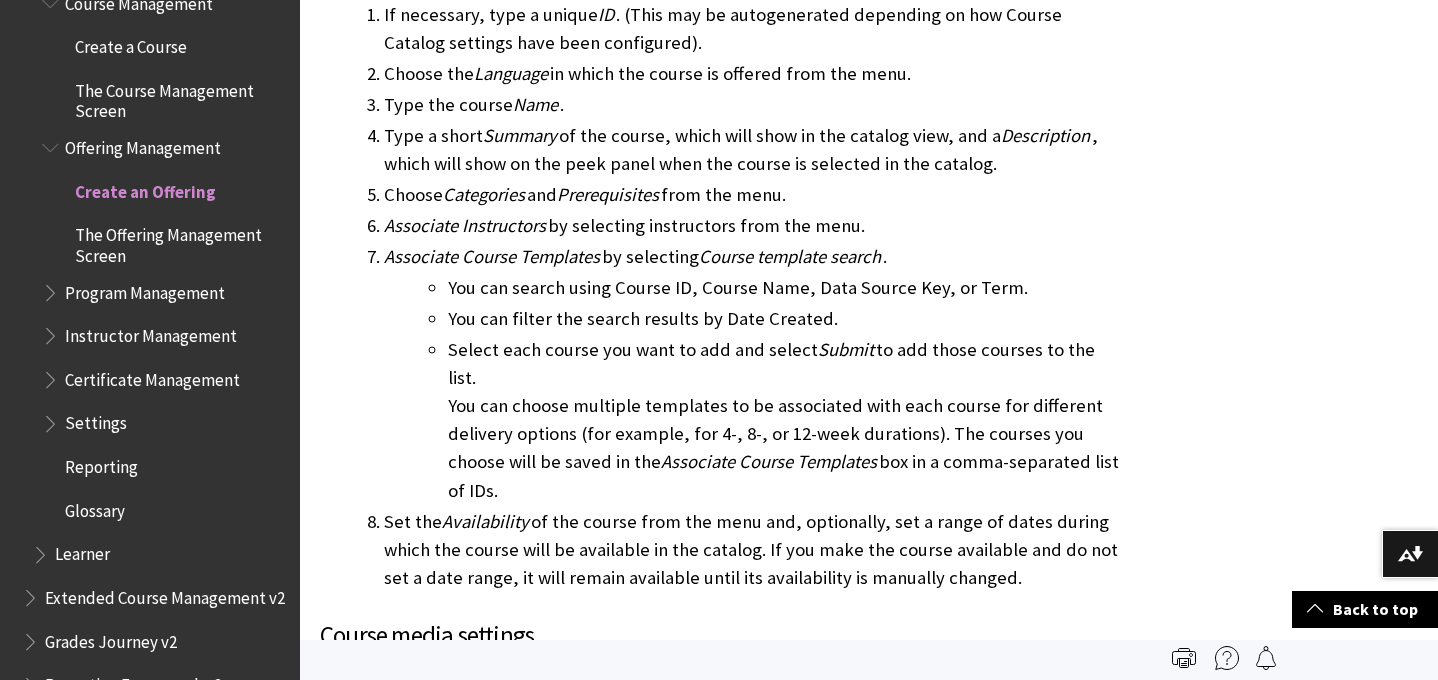 click at bounding box center [52, 331] 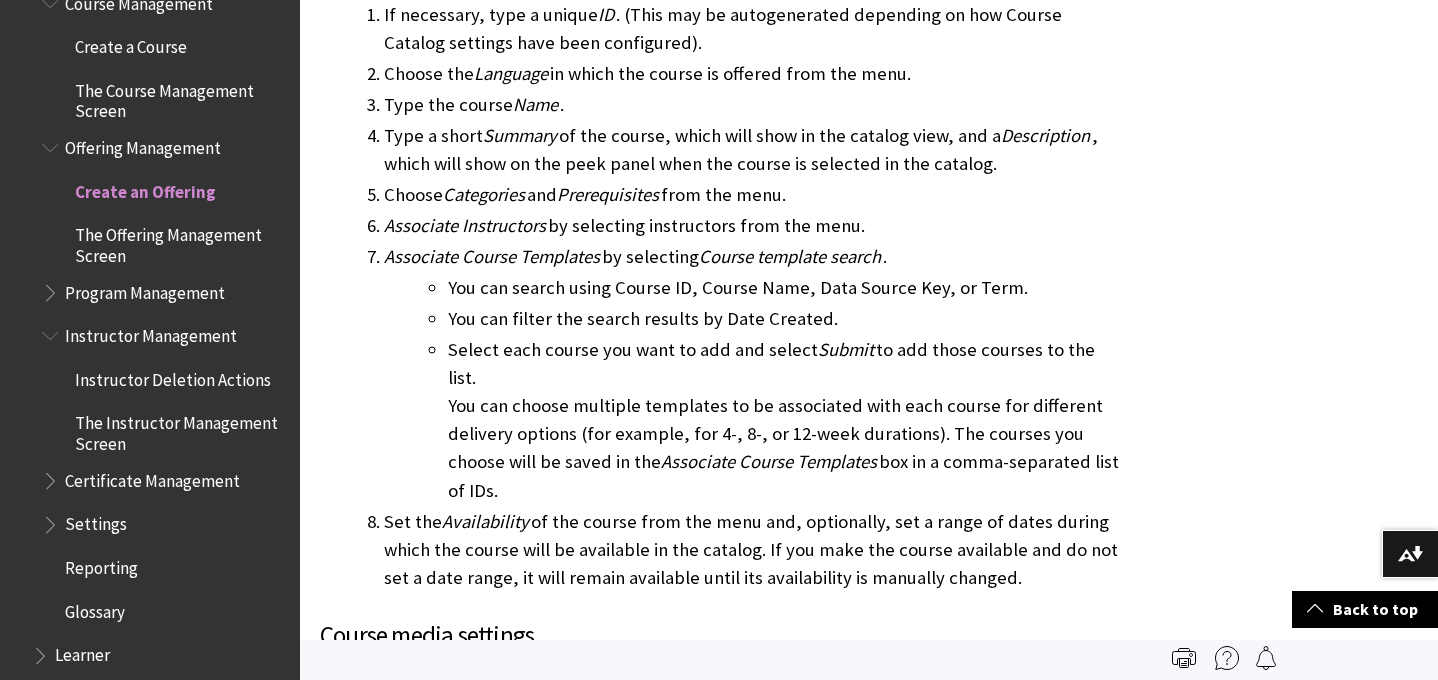 click on "The Instructor Management Screen" at bounding box center (180, 430) 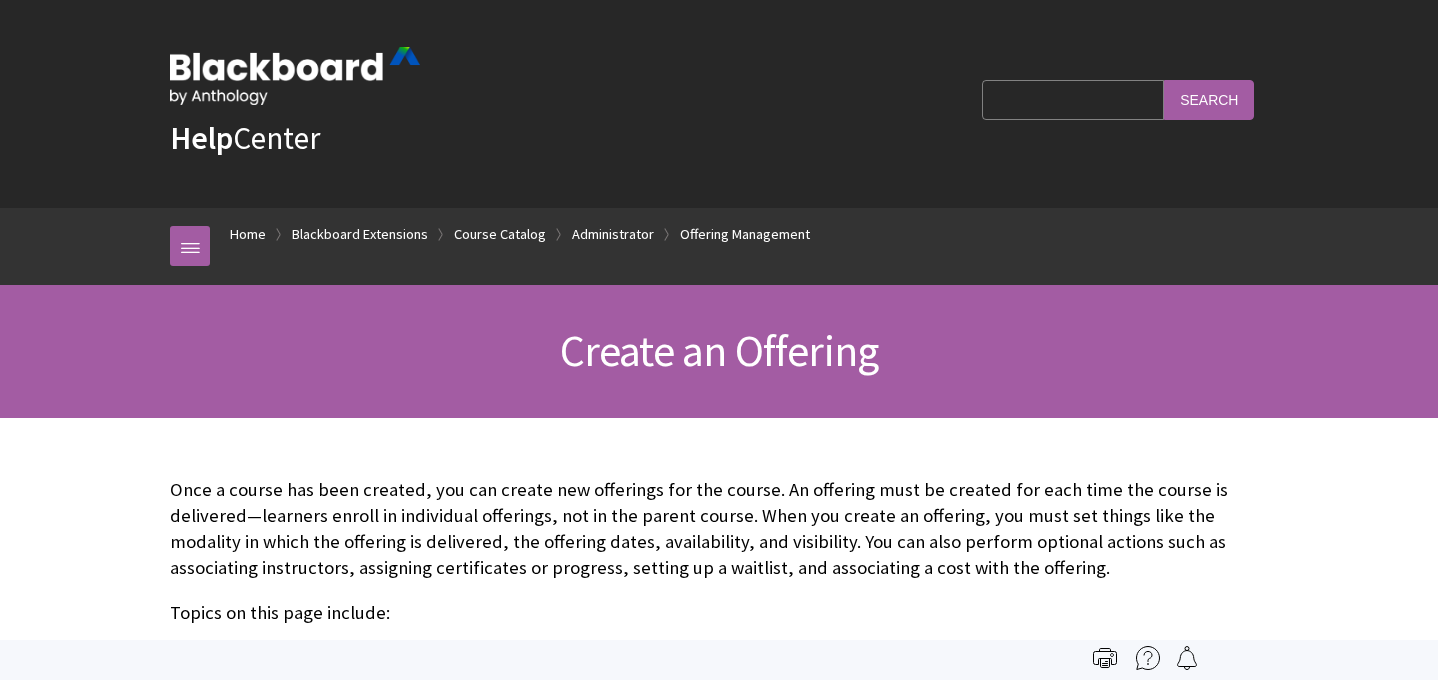 scroll, scrollTop: 0, scrollLeft: 0, axis: both 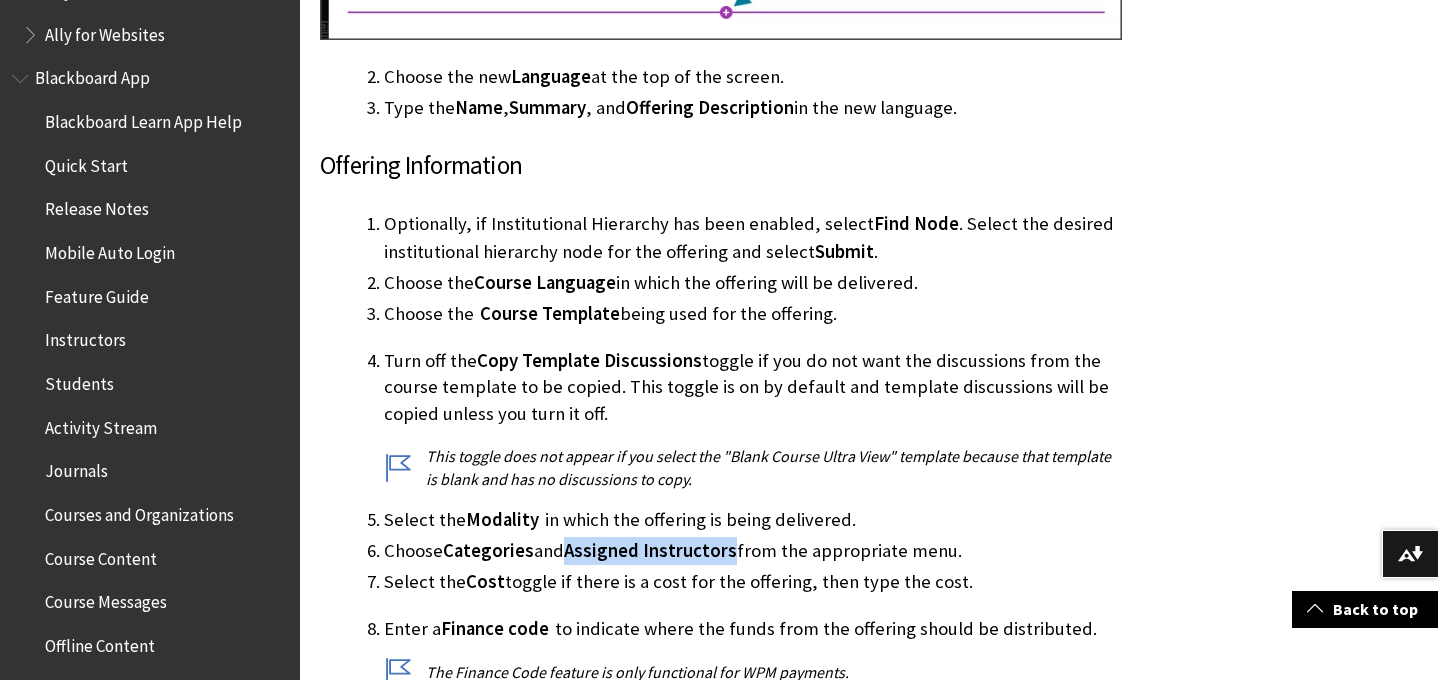 drag, startPoint x: 569, startPoint y: 499, endPoint x: 732, endPoint y: 499, distance: 163 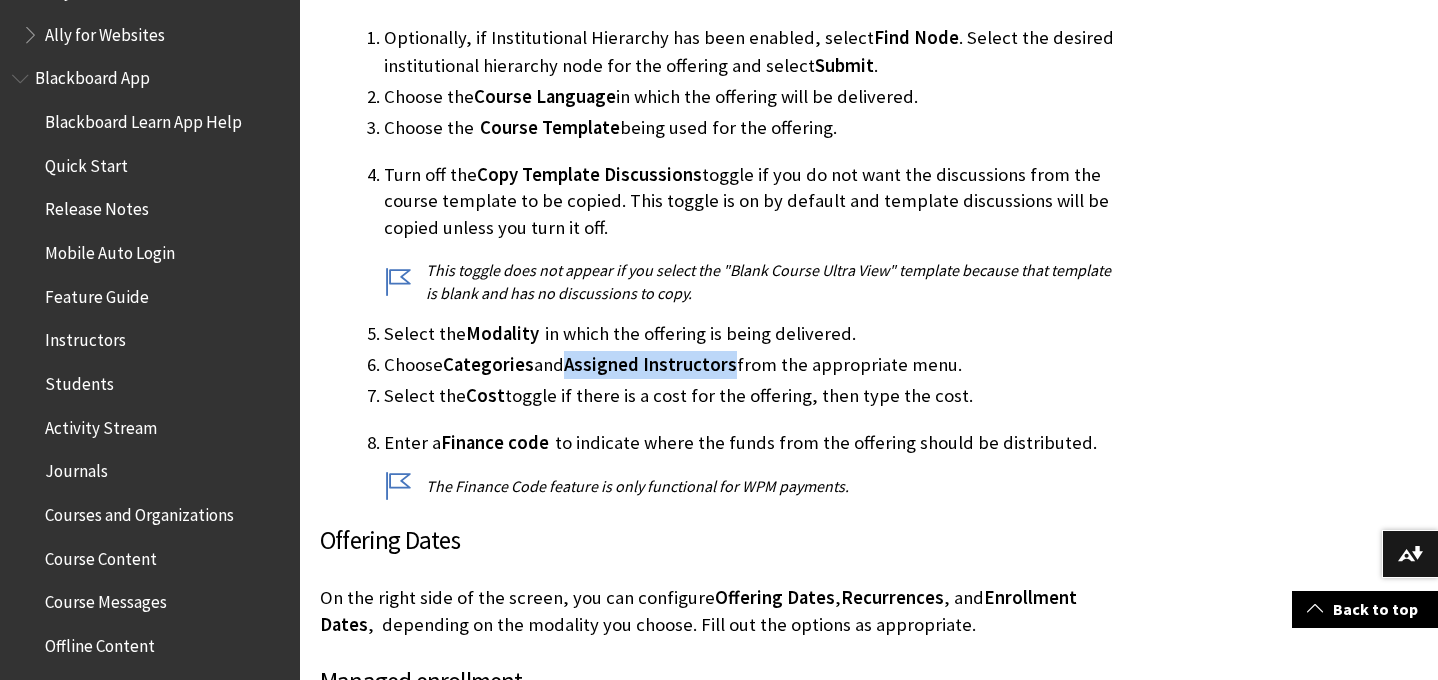 scroll, scrollTop: 3126, scrollLeft: 0, axis: vertical 